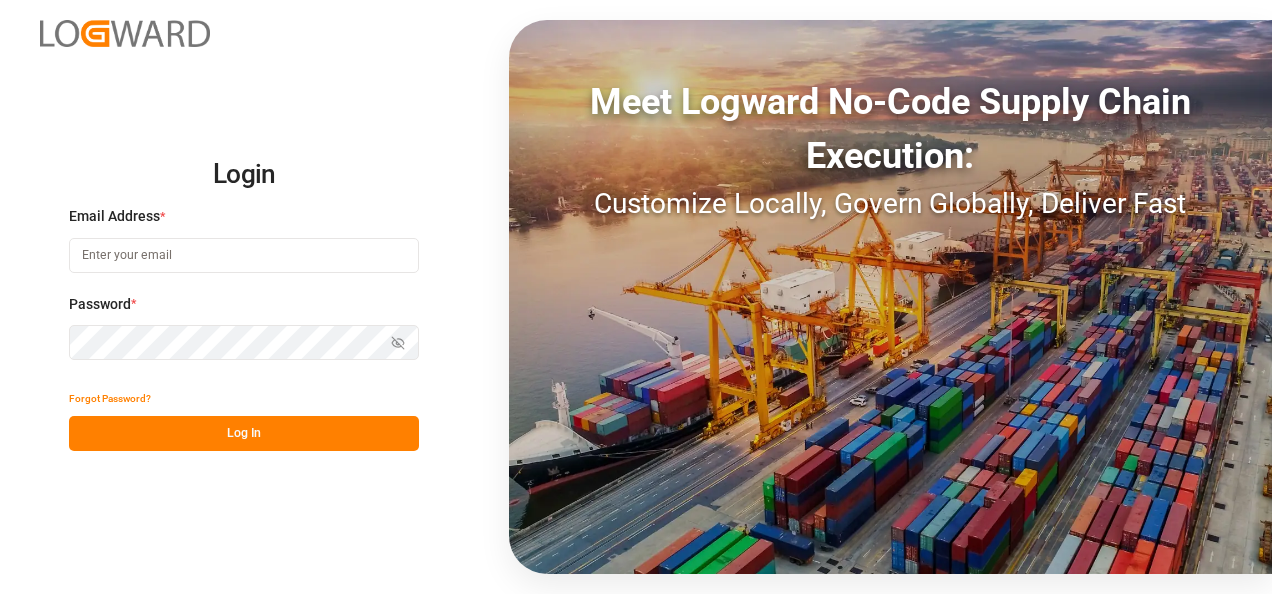 scroll, scrollTop: 0, scrollLeft: 0, axis: both 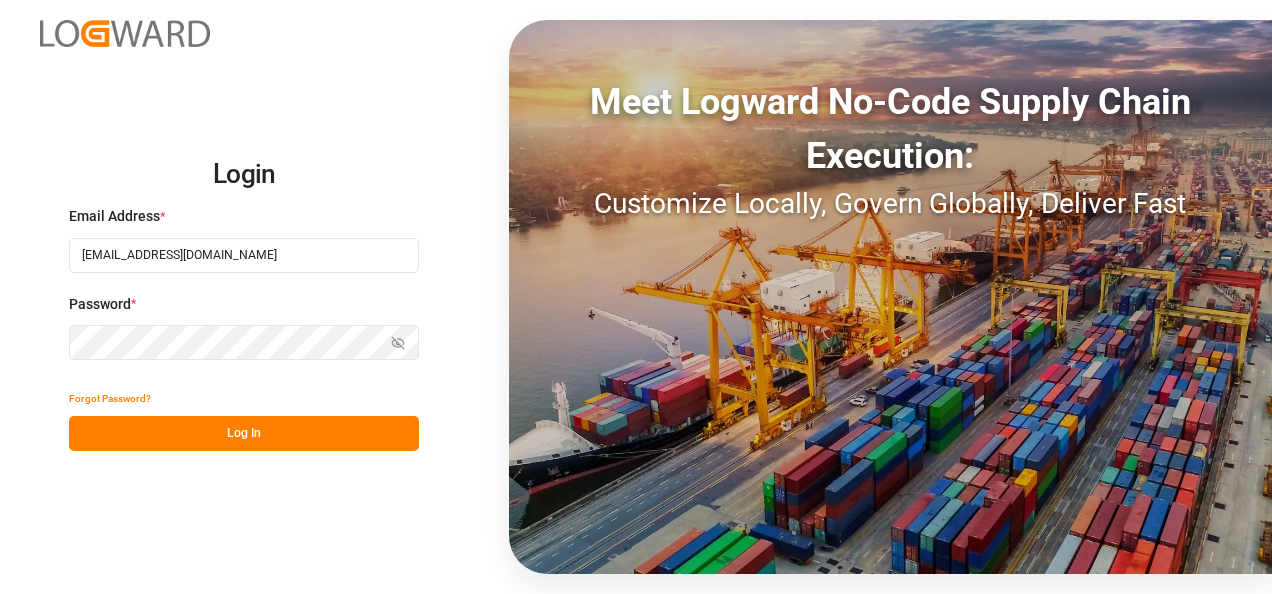 click on "Log In" at bounding box center (244, 433) 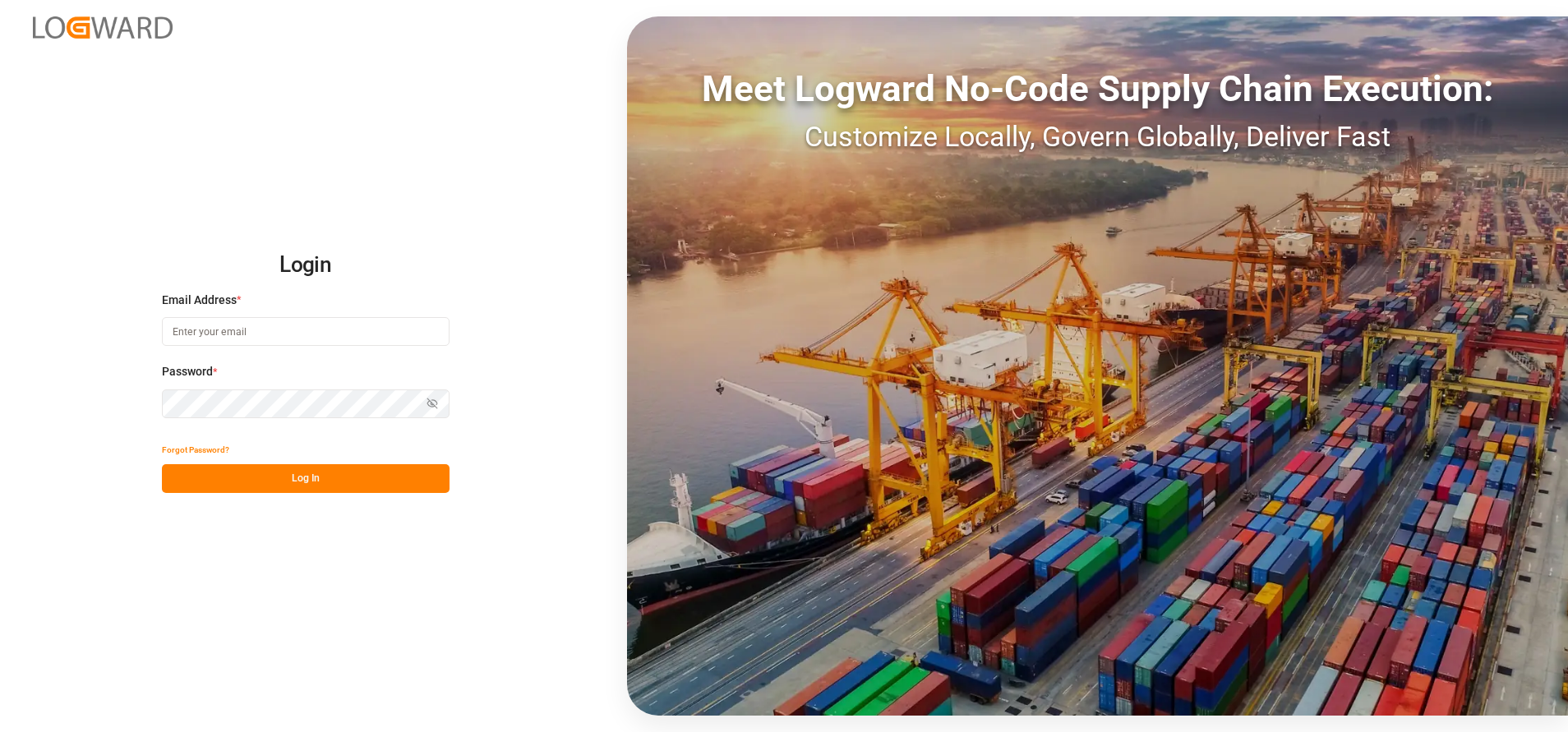 scroll, scrollTop: 0, scrollLeft: 0, axis: both 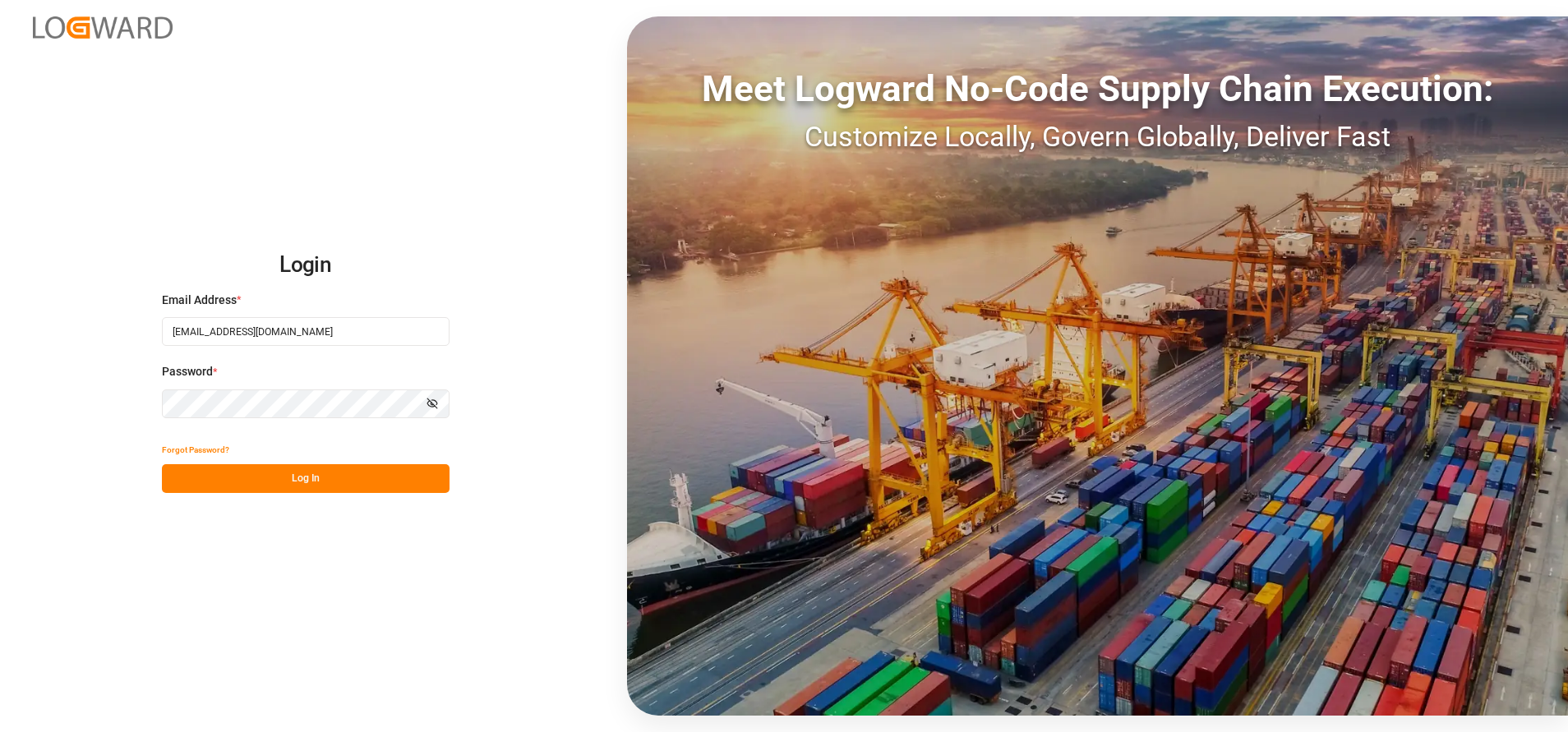 click on "Log In" at bounding box center [306, 478] 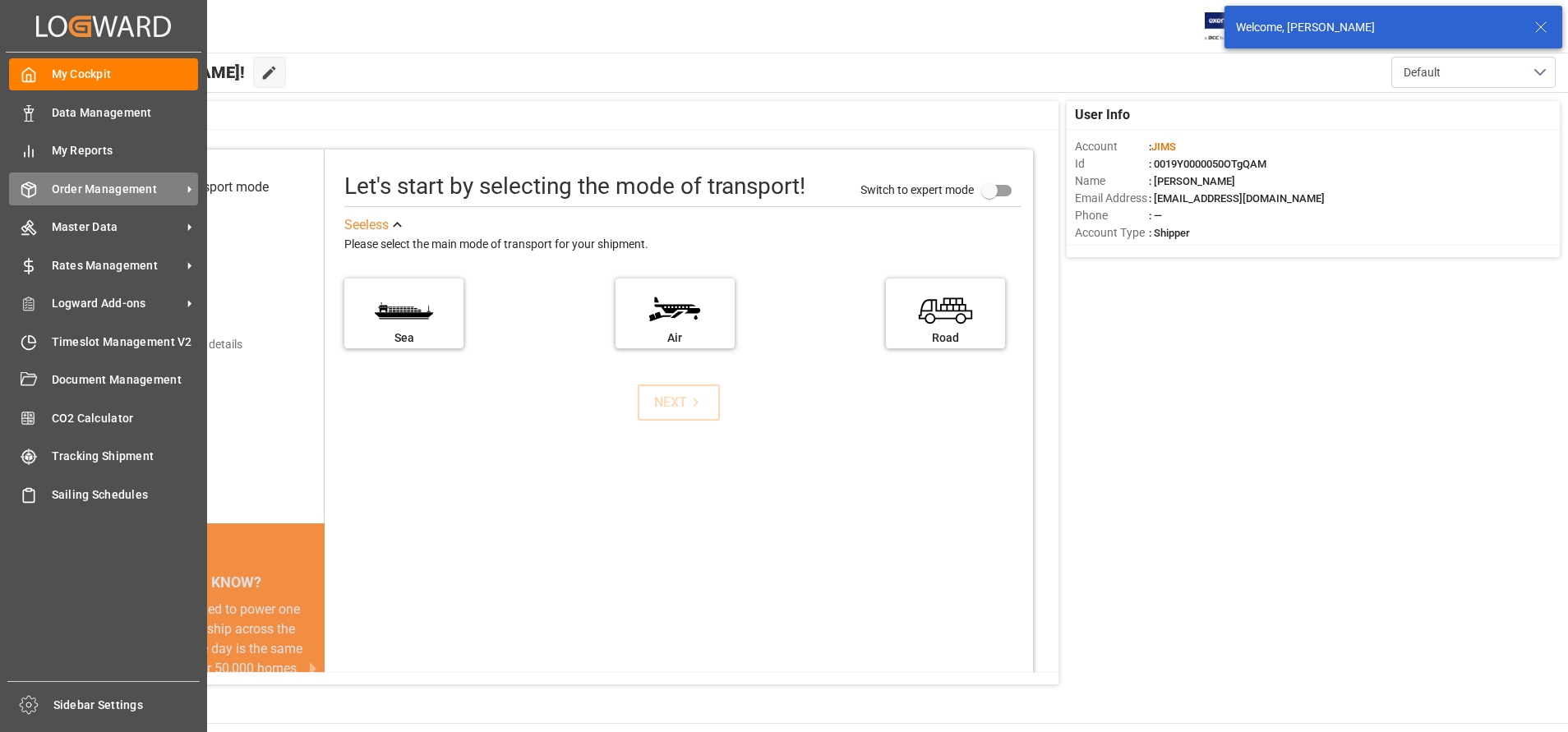 click on "Order Management" at bounding box center (117, 189) 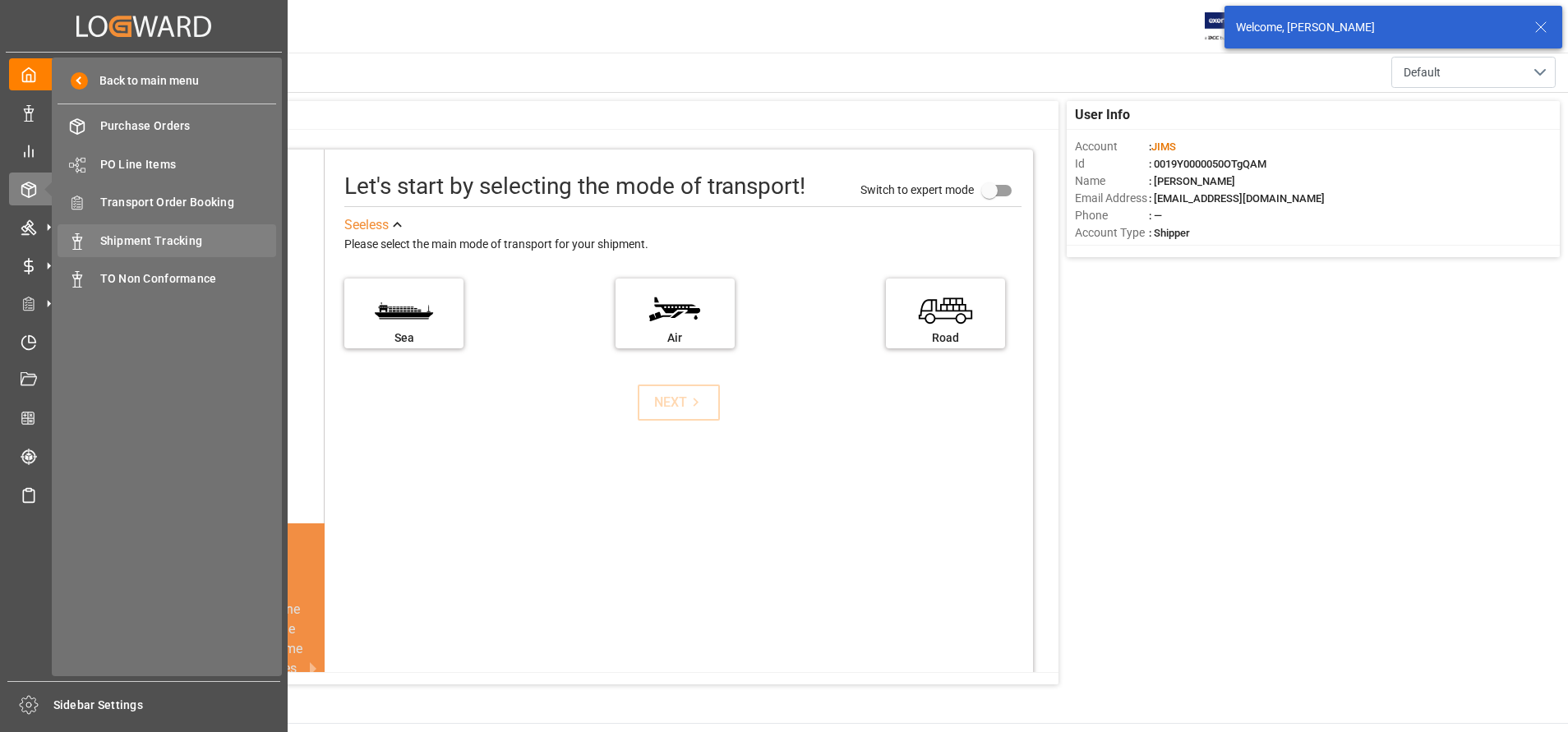 click on "Shipment Tracking" at bounding box center (188, 241) 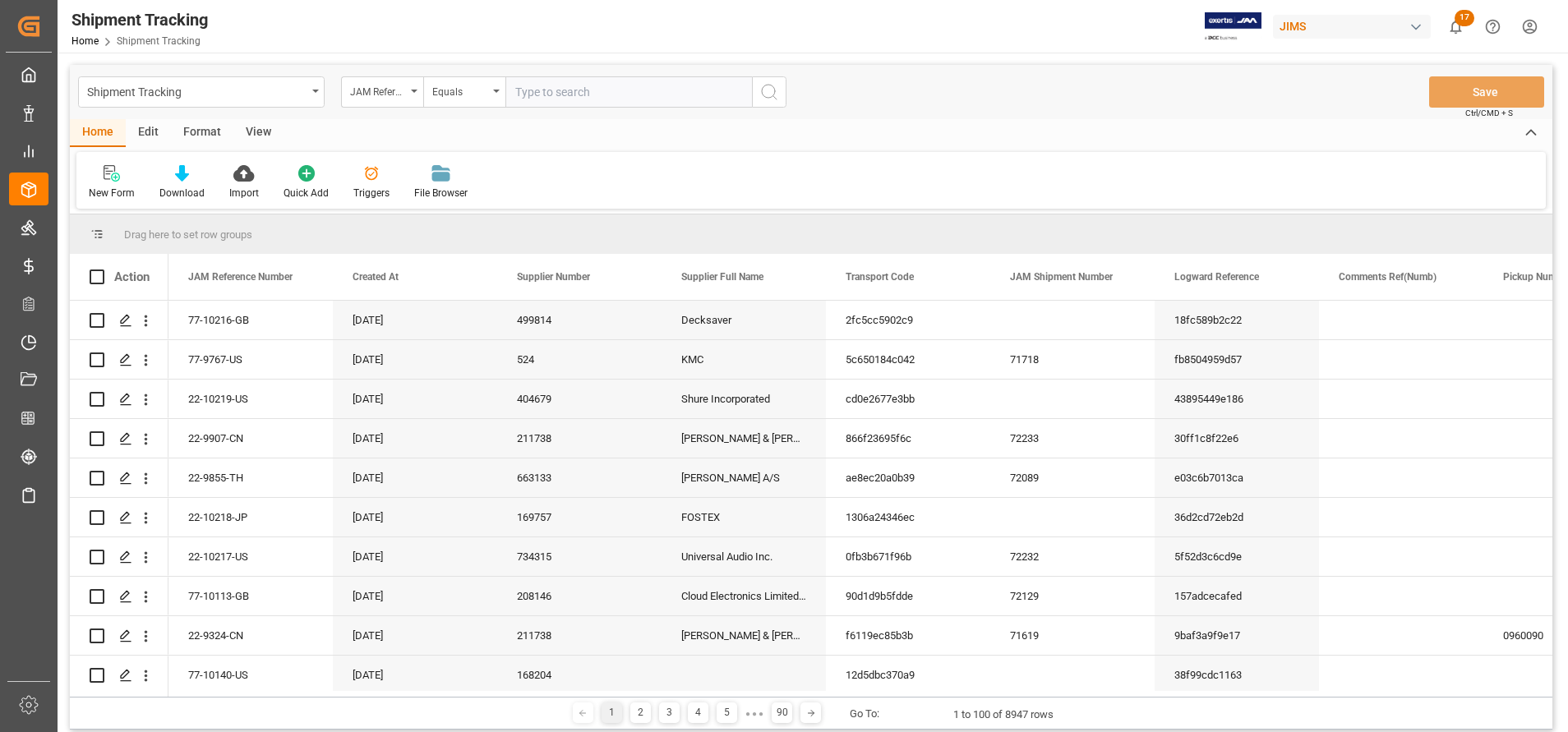 click at bounding box center (629, 92) 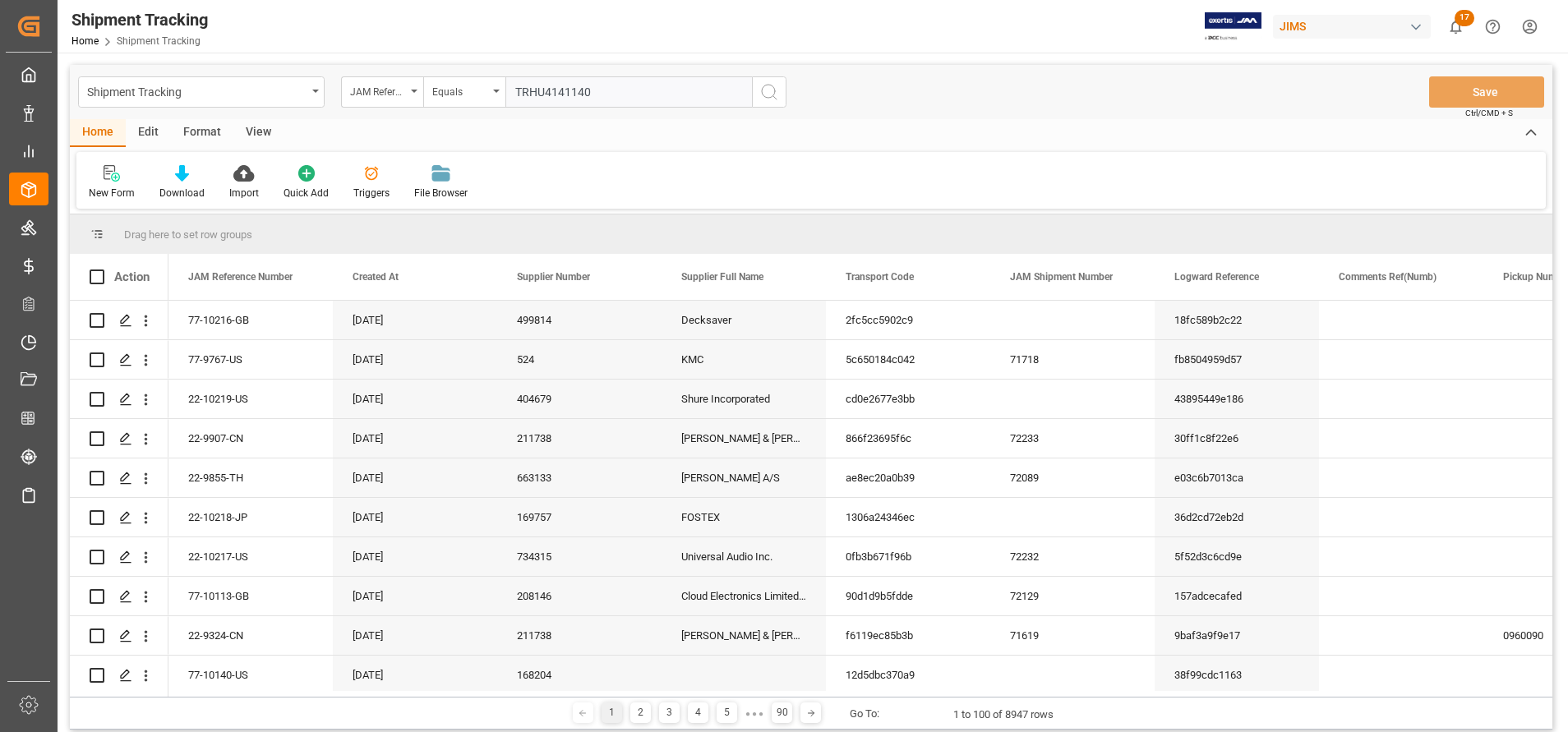 type on "TRHU4141140" 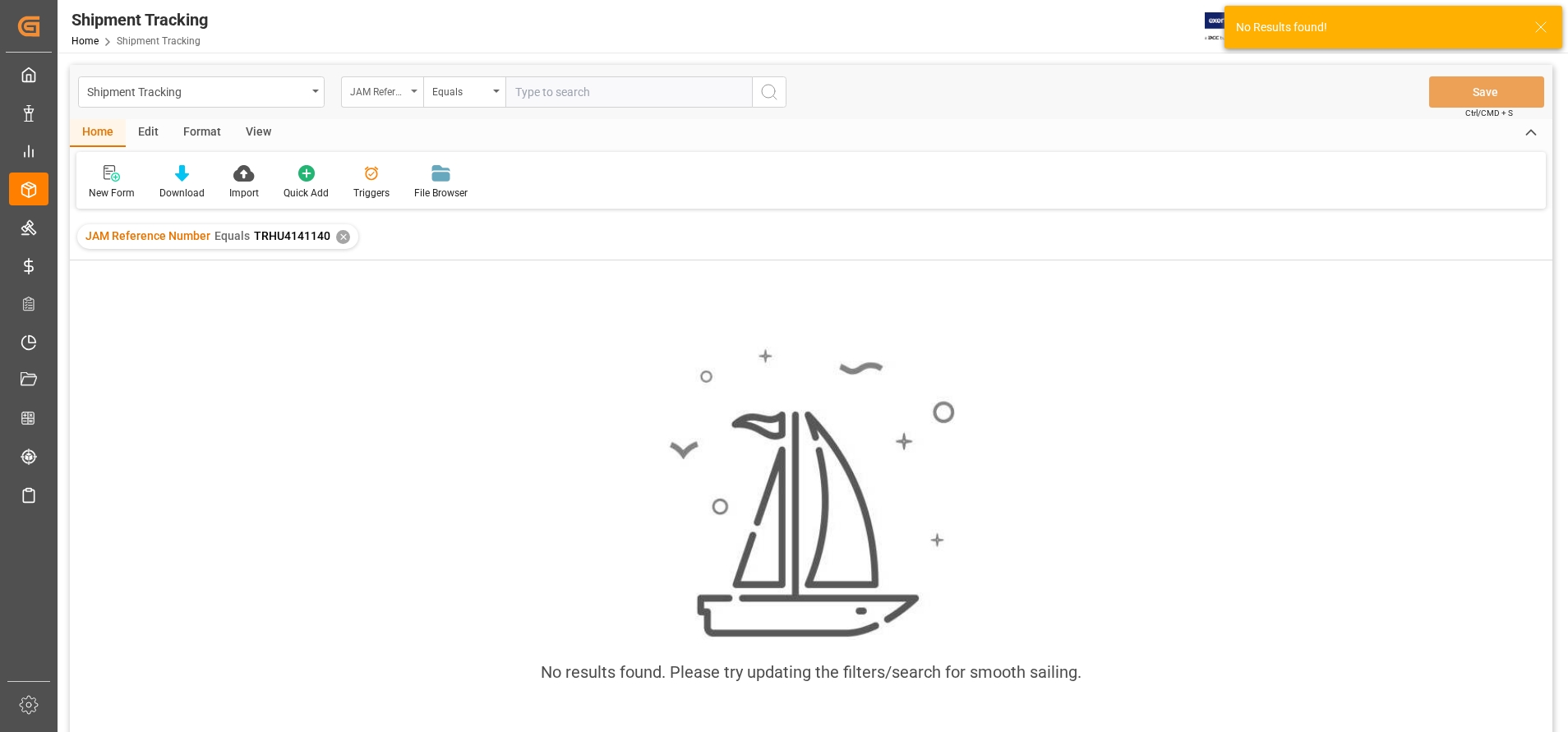 click on "JAM Reference Number" at bounding box center (378, 90) 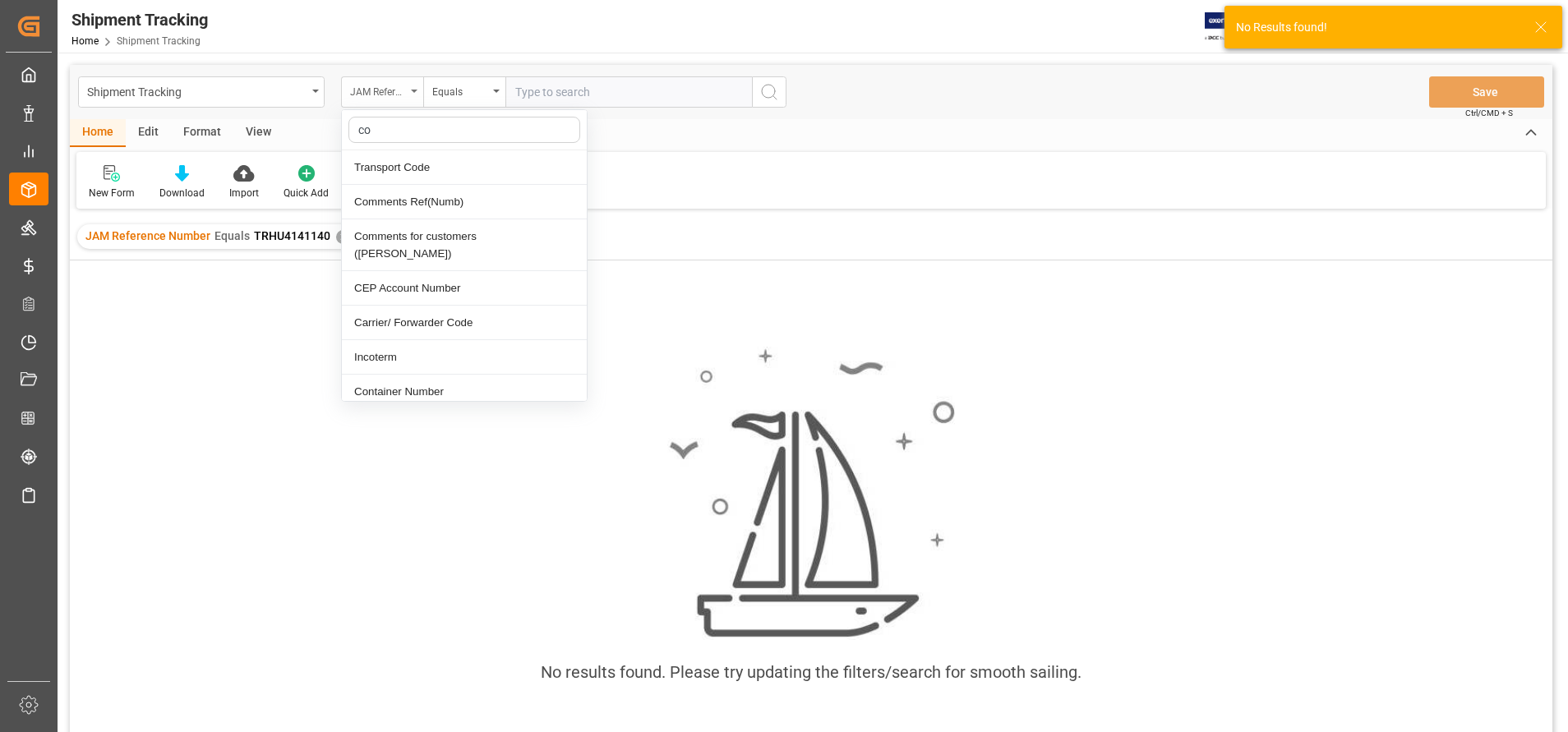 type on "con" 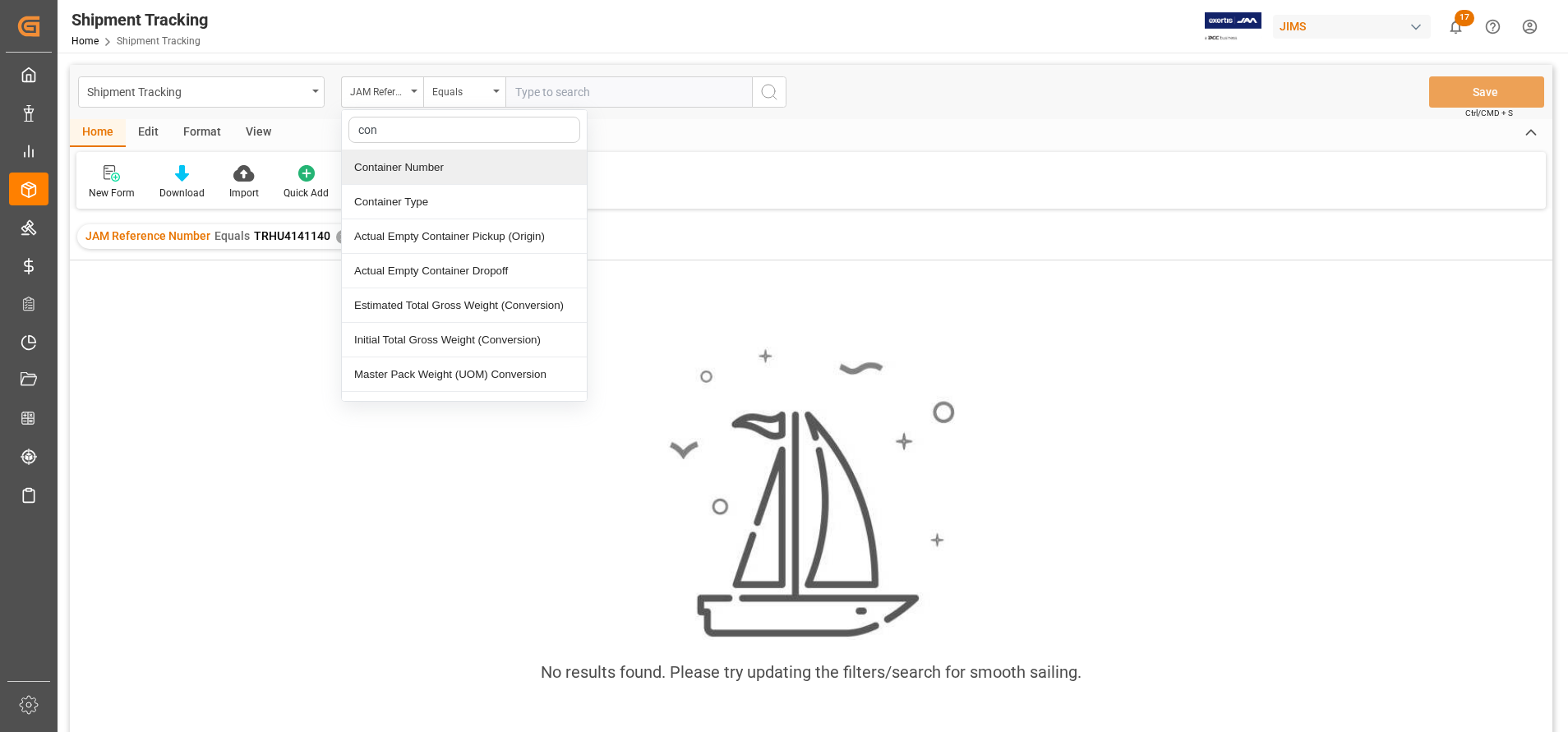 click on "Container Number" at bounding box center [464, 168] 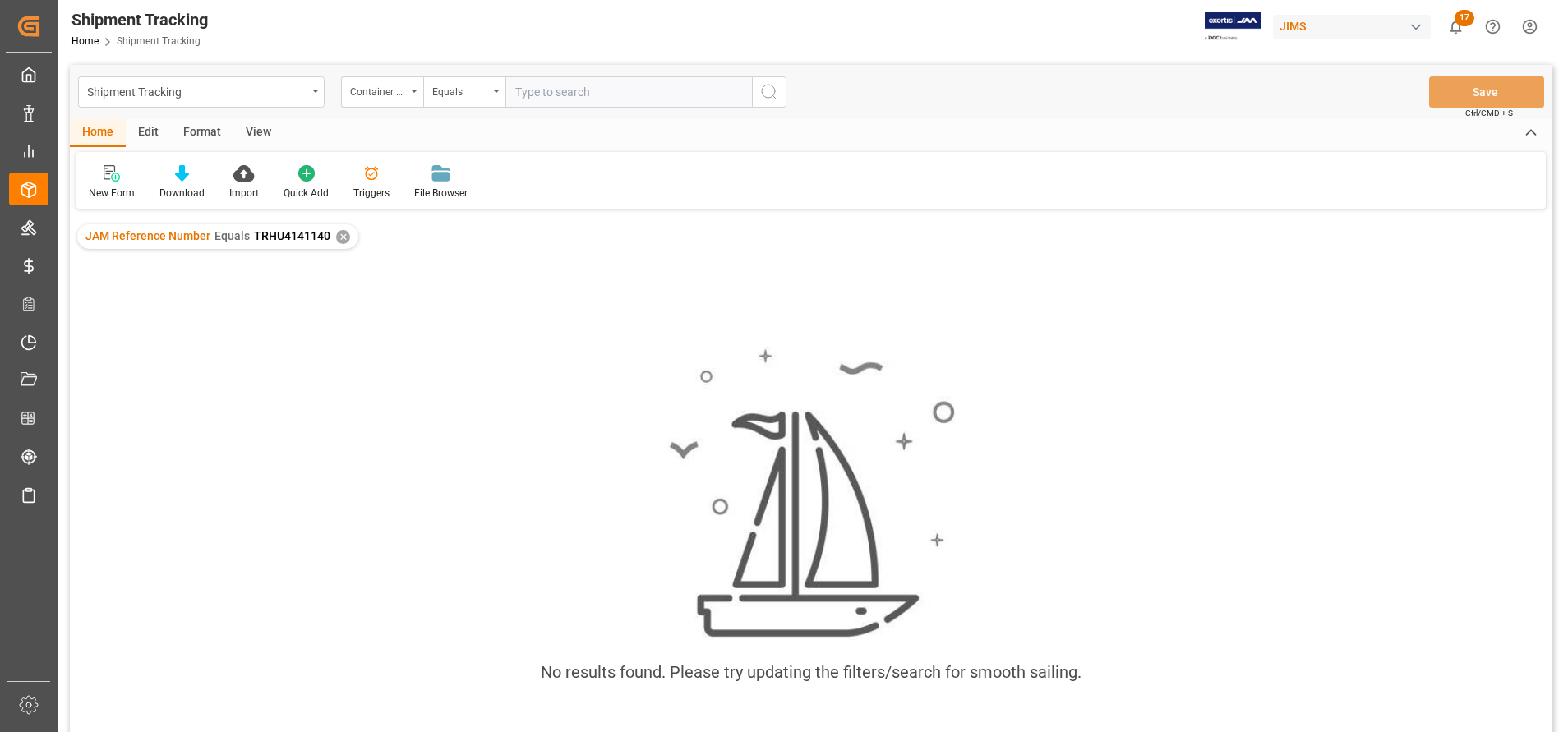 click at bounding box center [629, 92] 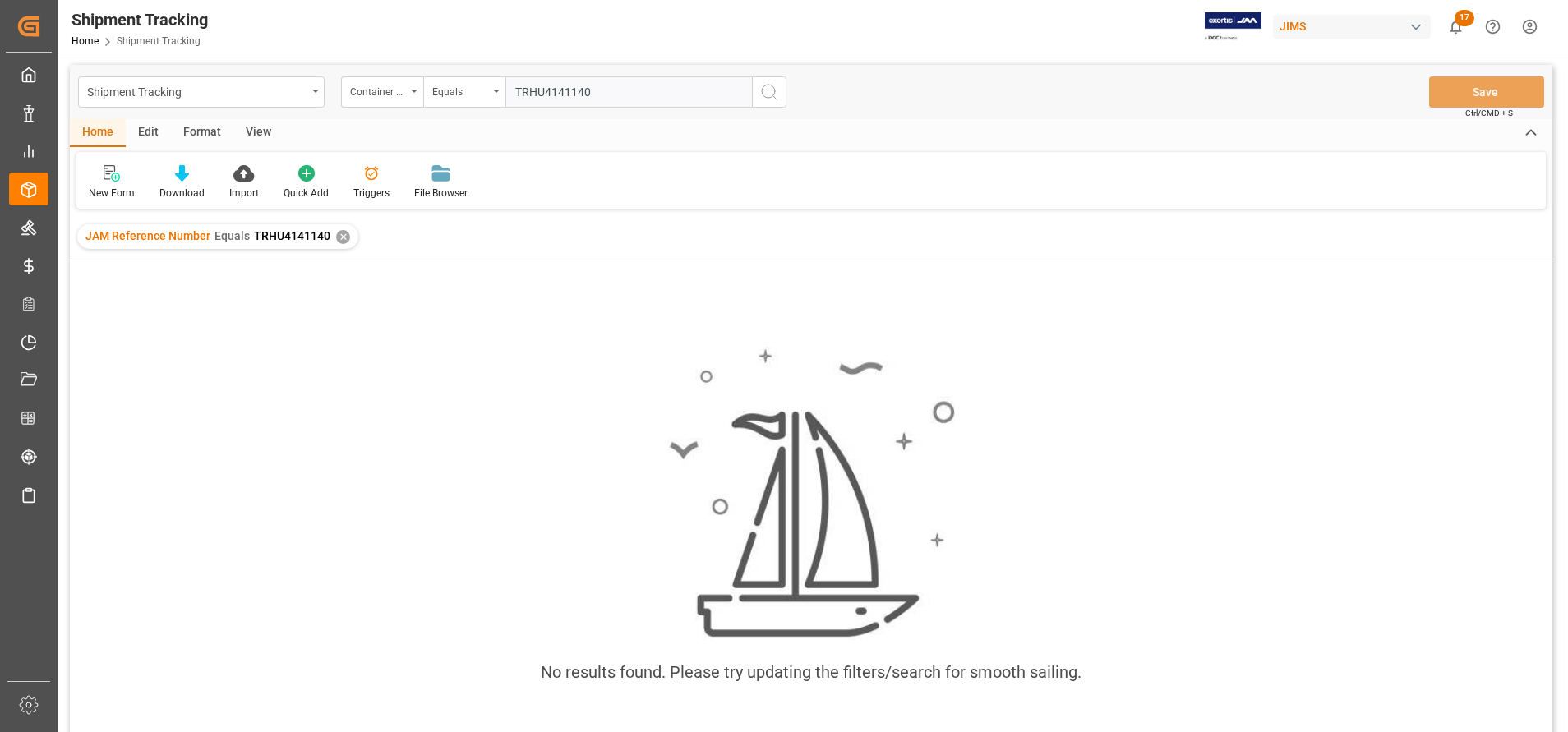 type on "TRHU4141140" 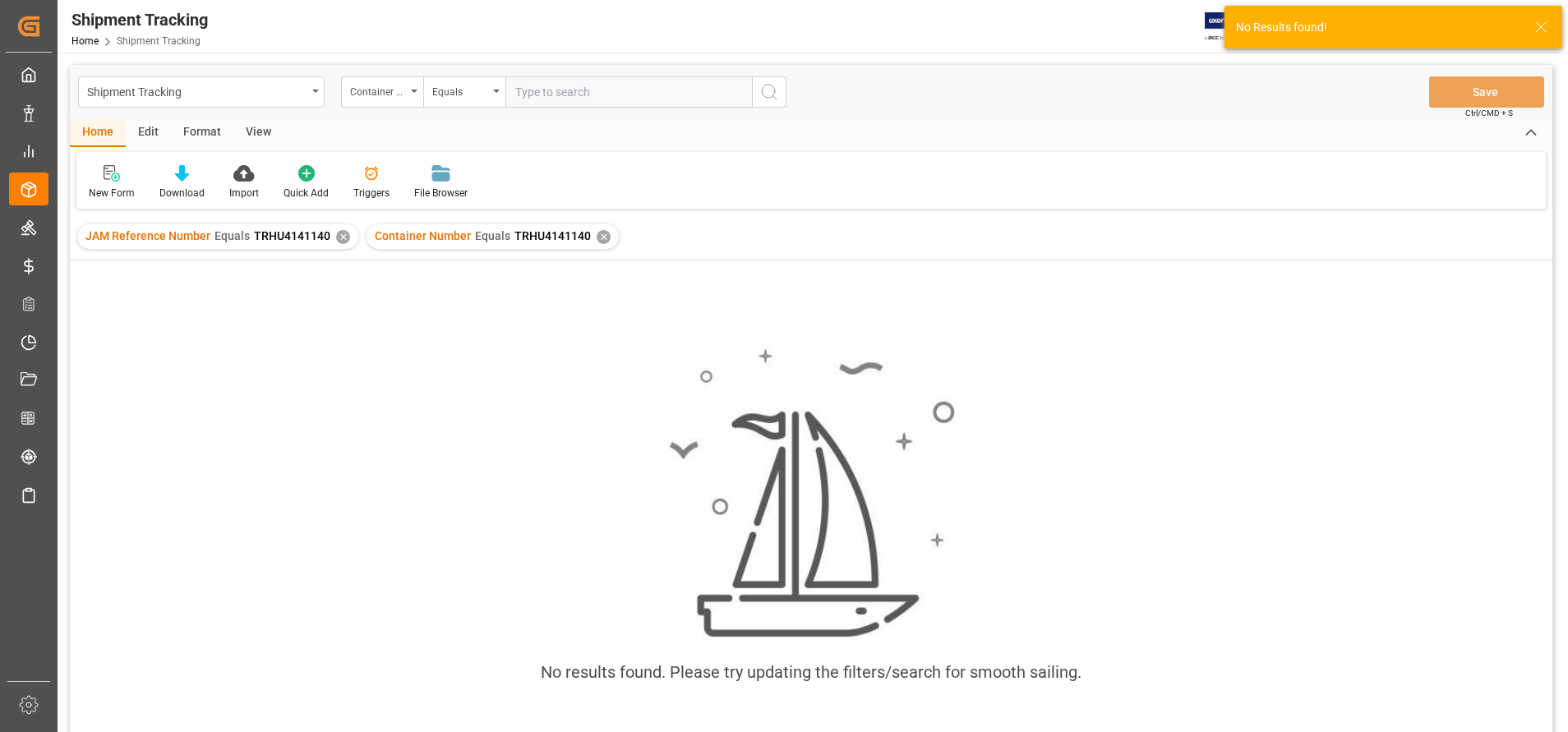click on "✕" at bounding box center (343, 237) 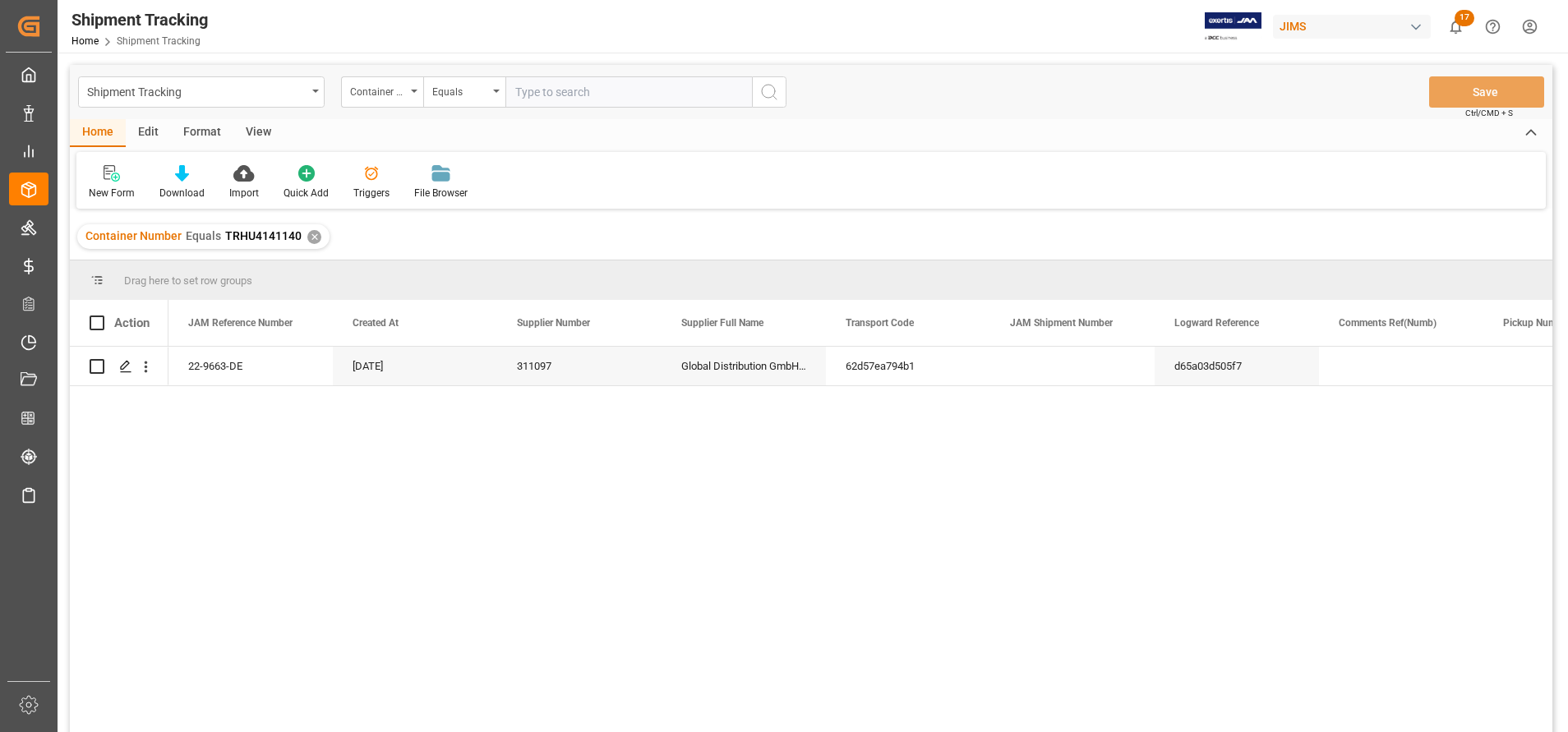 click on "View" at bounding box center [258, 133] 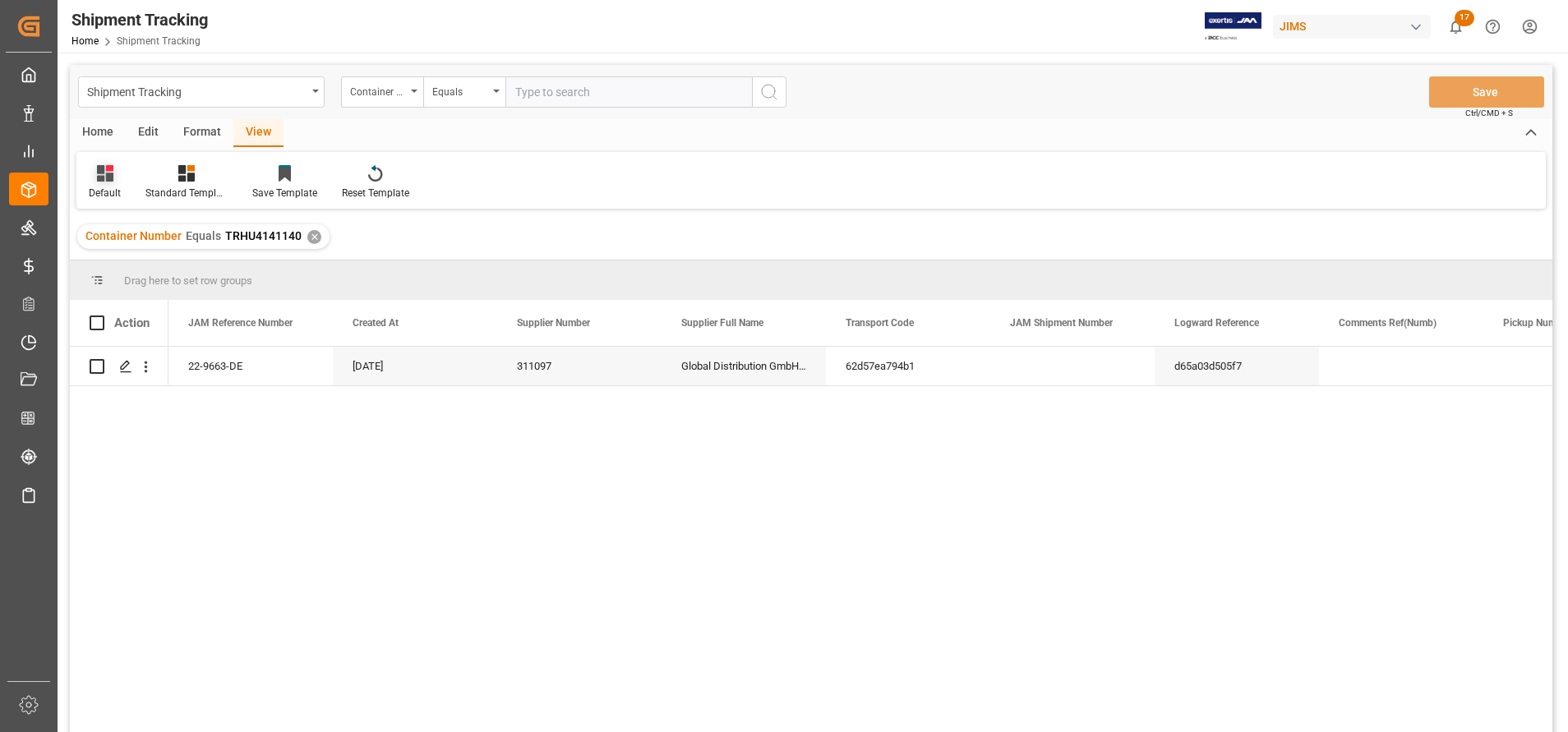 click at bounding box center [104, 173] 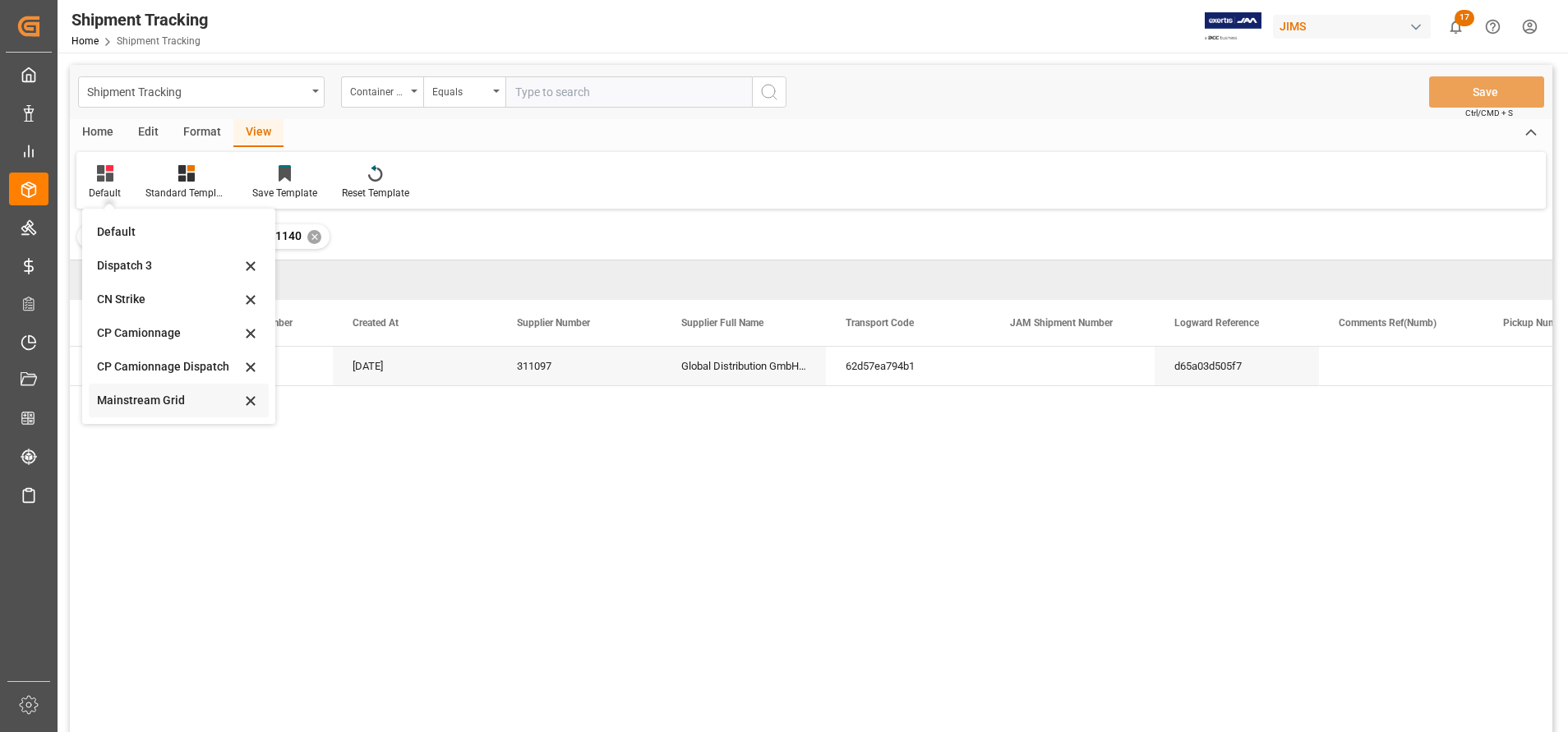 click on "Mainstream Grid" at bounding box center (168, 400) 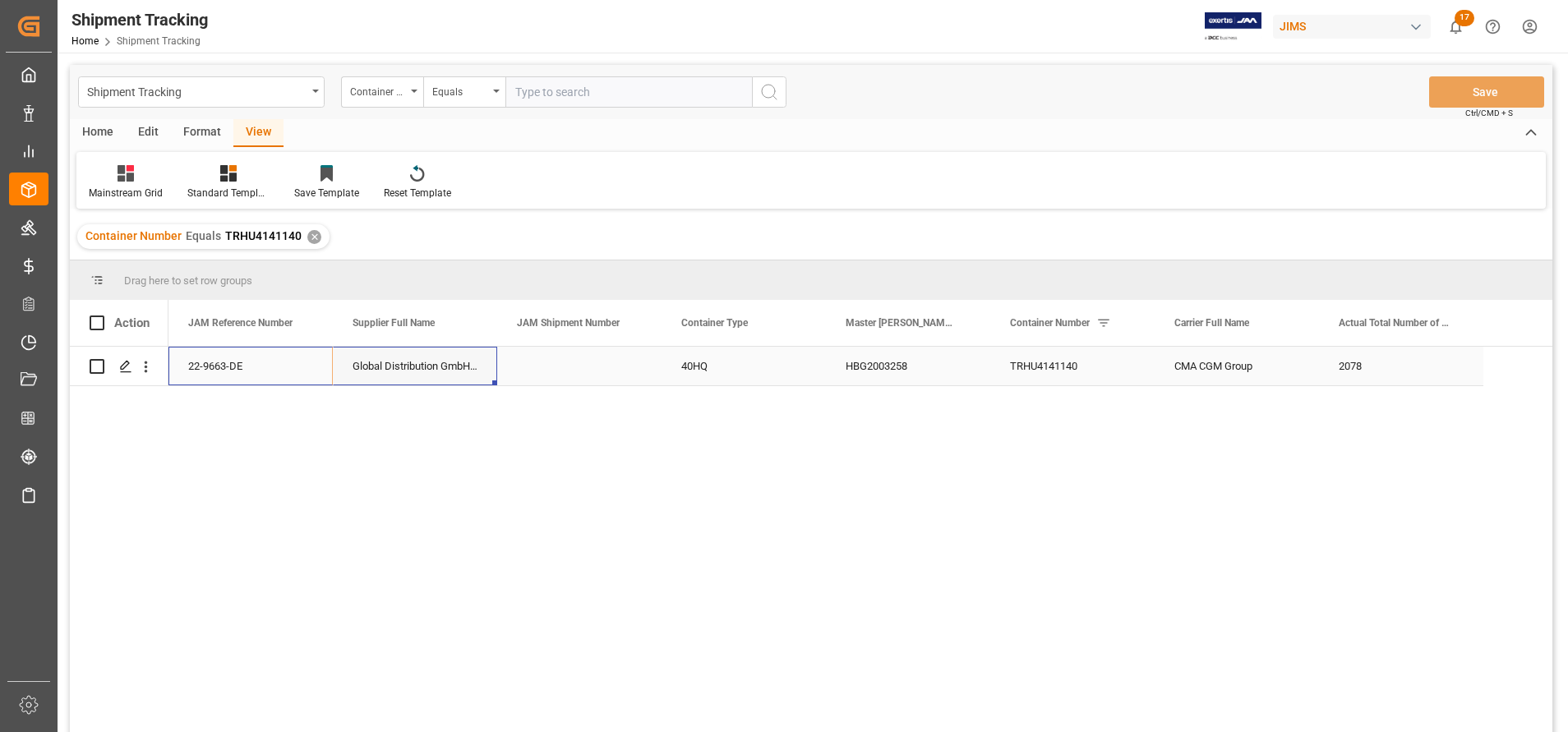 drag, startPoint x: 211, startPoint y: 361, endPoint x: 419, endPoint y: 375, distance: 208.4706 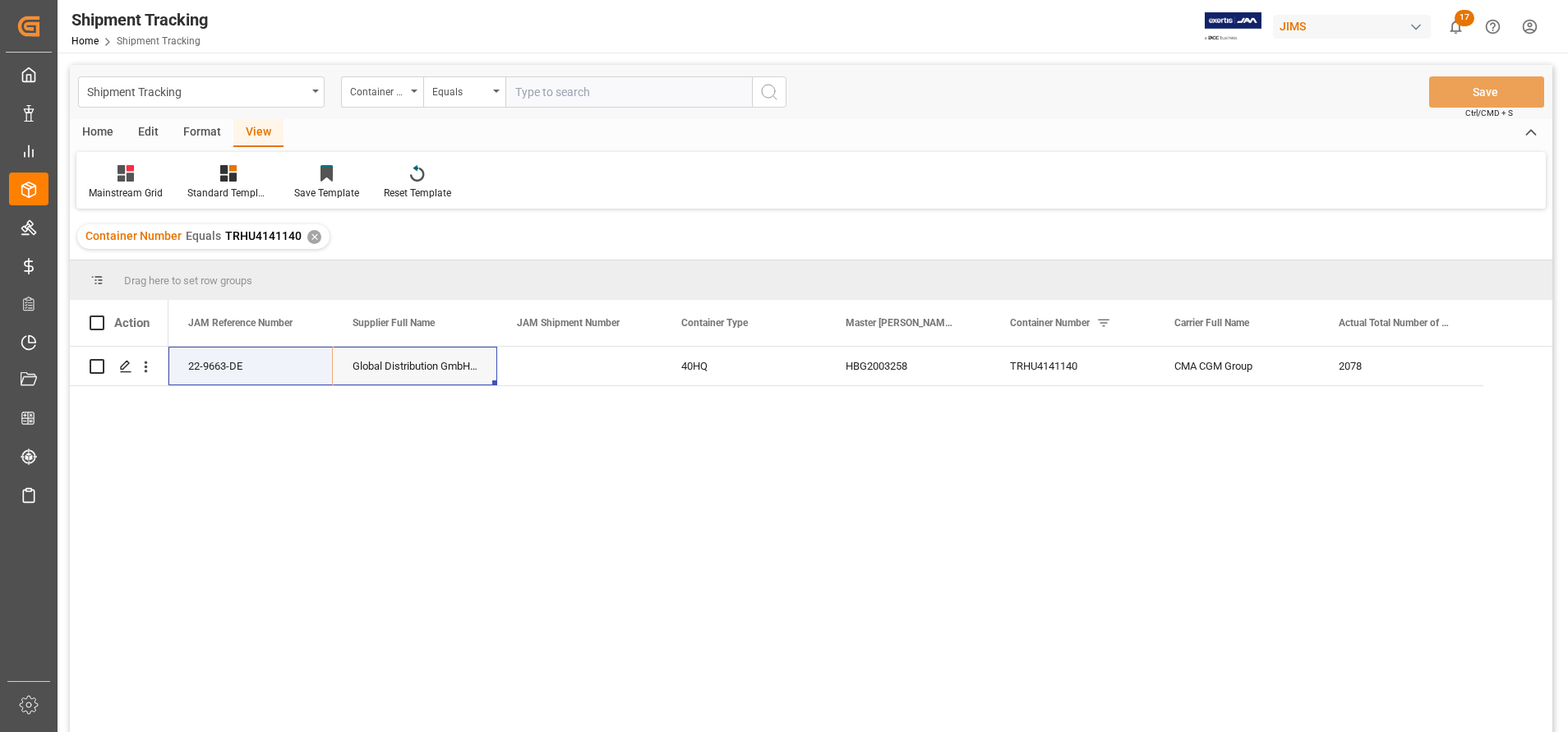 click on "22-9663-DE Global Distribution GmbH (Reloop)(W/T*)- 40HQ HBG2003258 TRHU4141140 CMA CGM Group 2078" at bounding box center (860, 545) 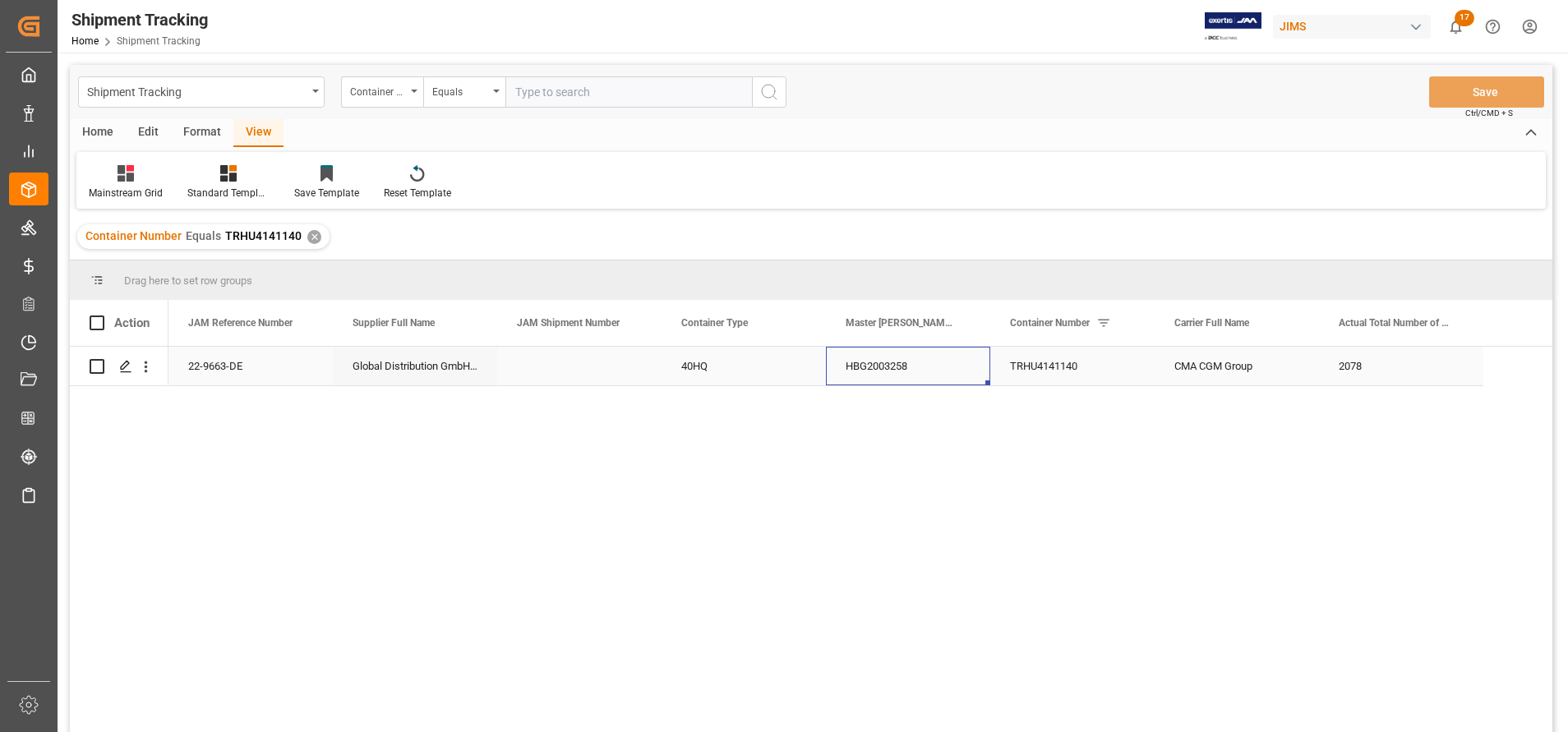 drag, startPoint x: 878, startPoint y: 367, endPoint x: 971, endPoint y: 363, distance: 93.085982 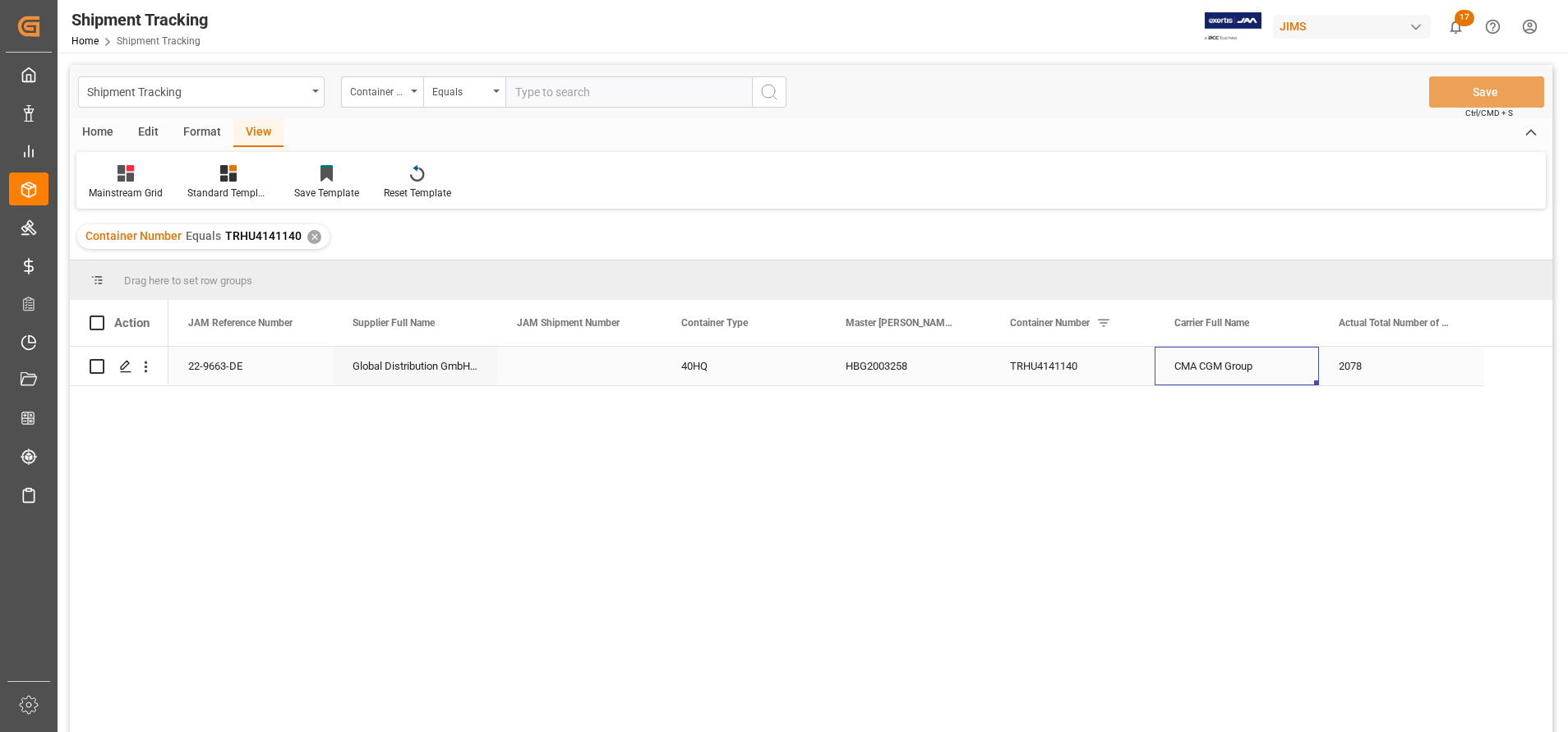 click on "CMA CGM Group" at bounding box center (1237, 366) 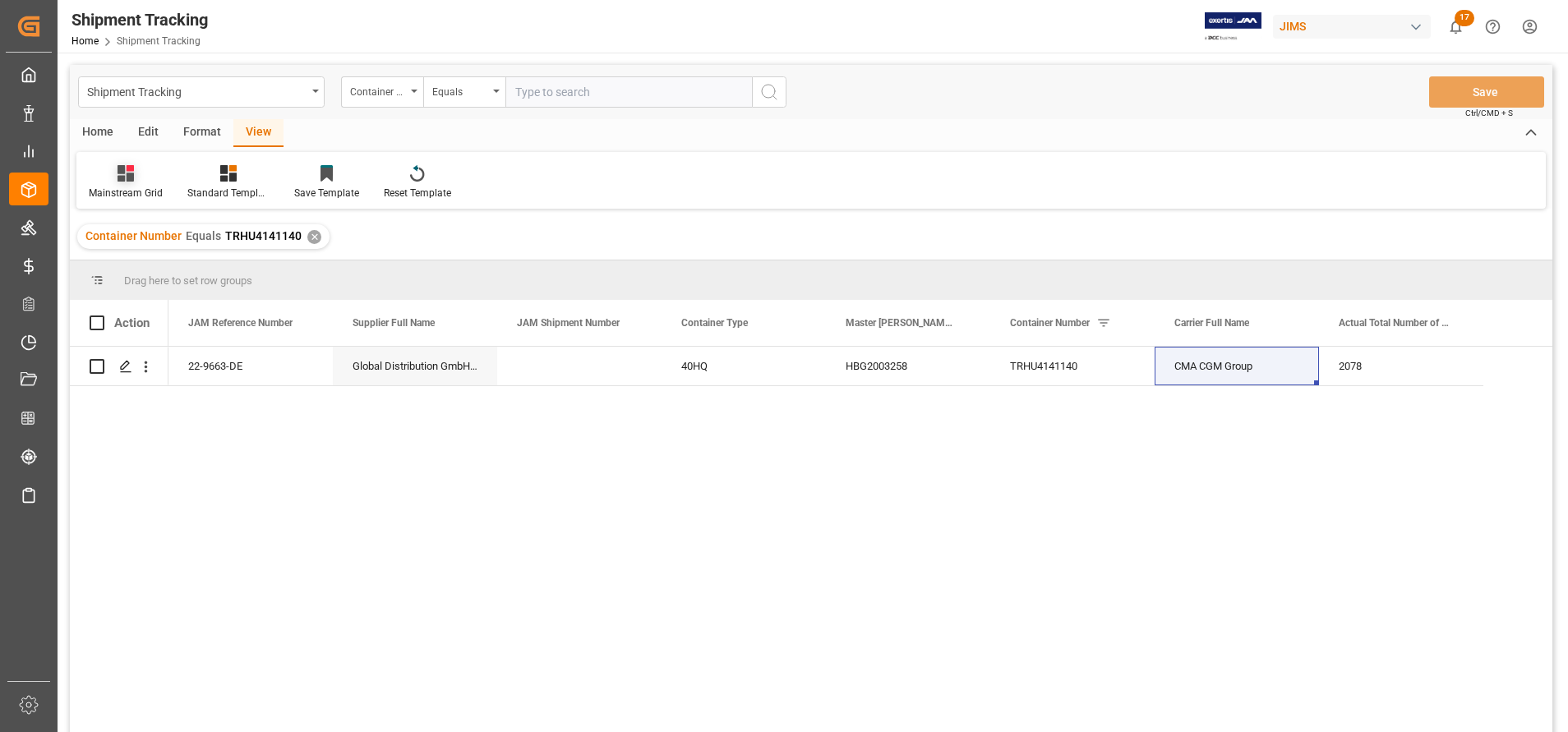 click 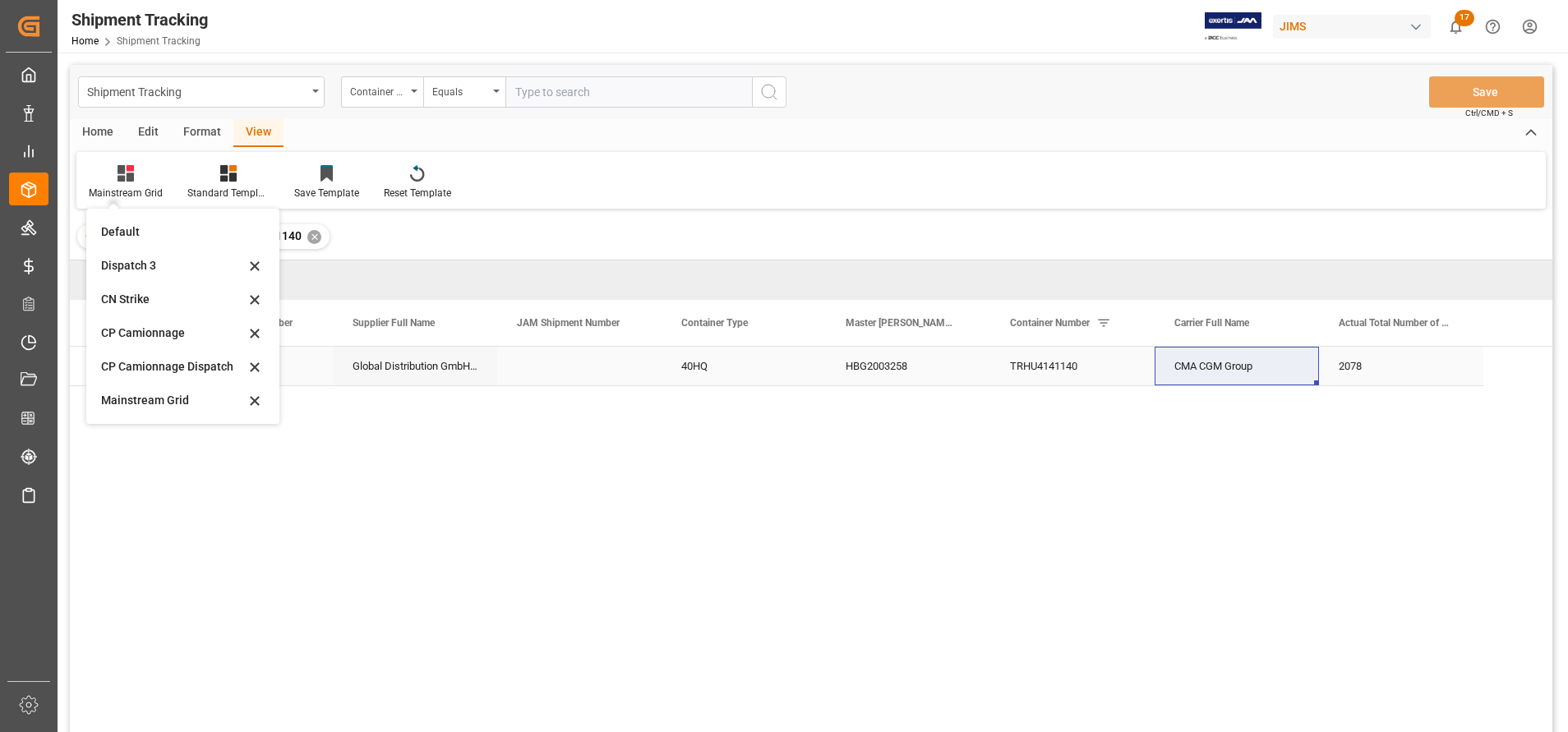 click on "CMA CGM Group" at bounding box center (1237, 366) 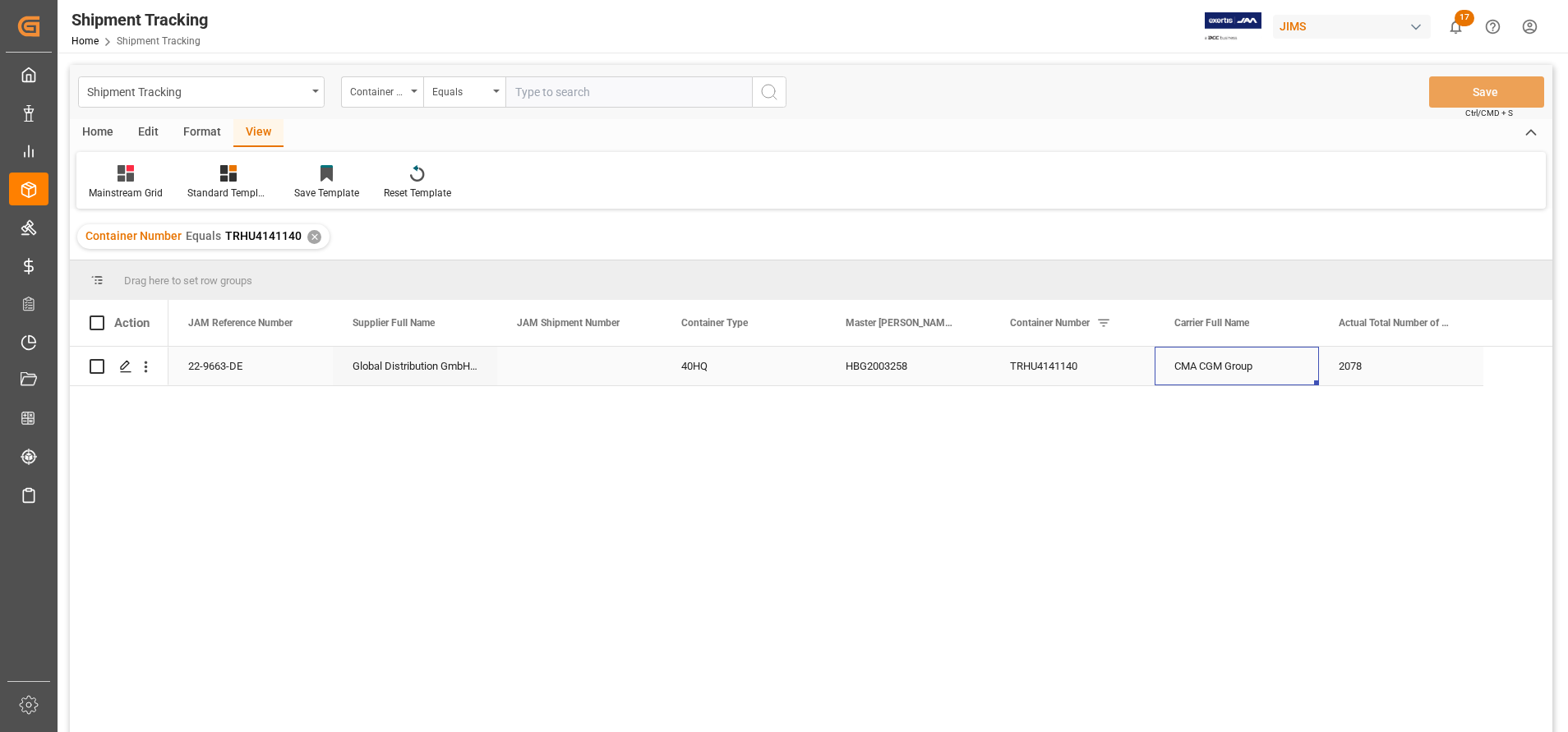 click at bounding box center [119, 366] 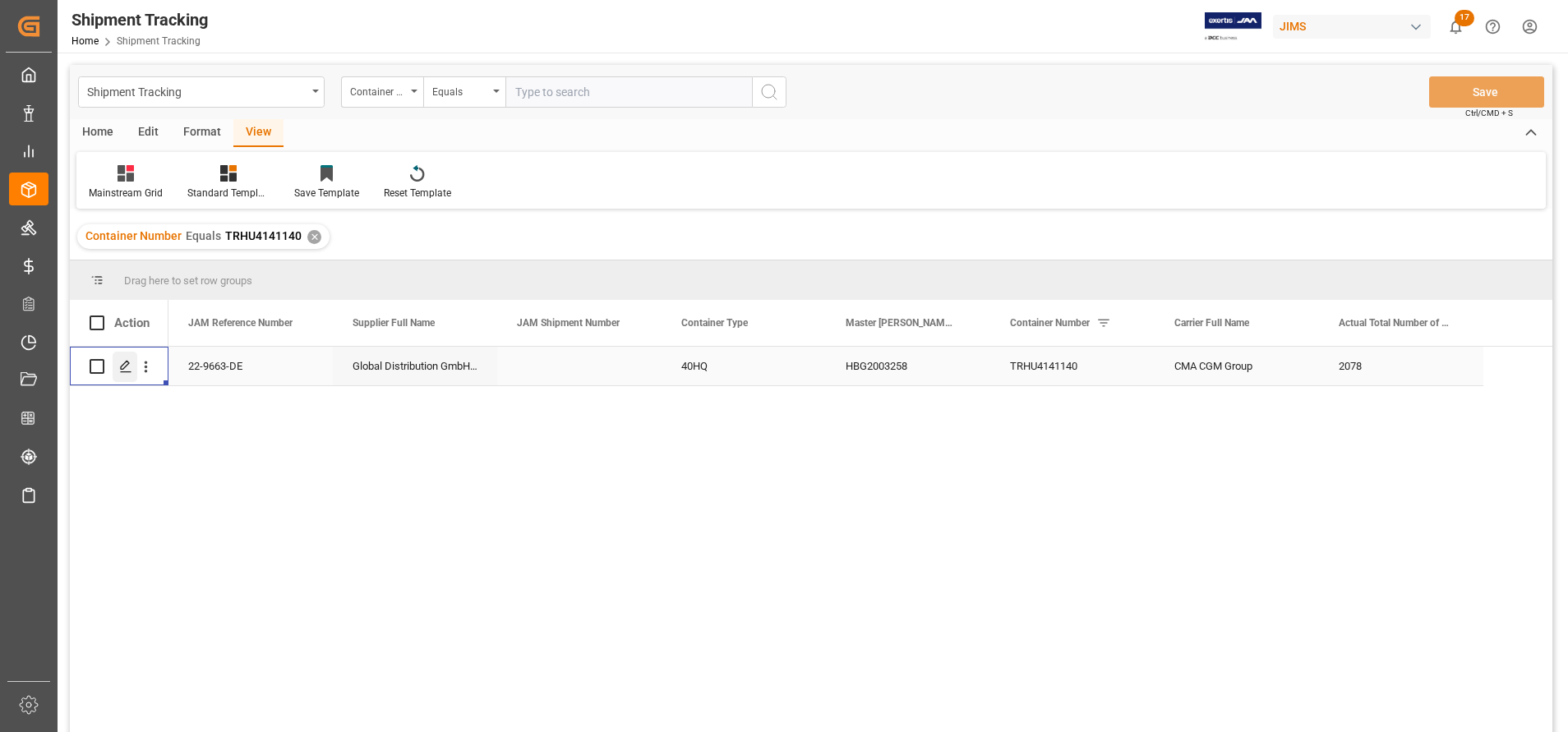 click at bounding box center (125, 366) 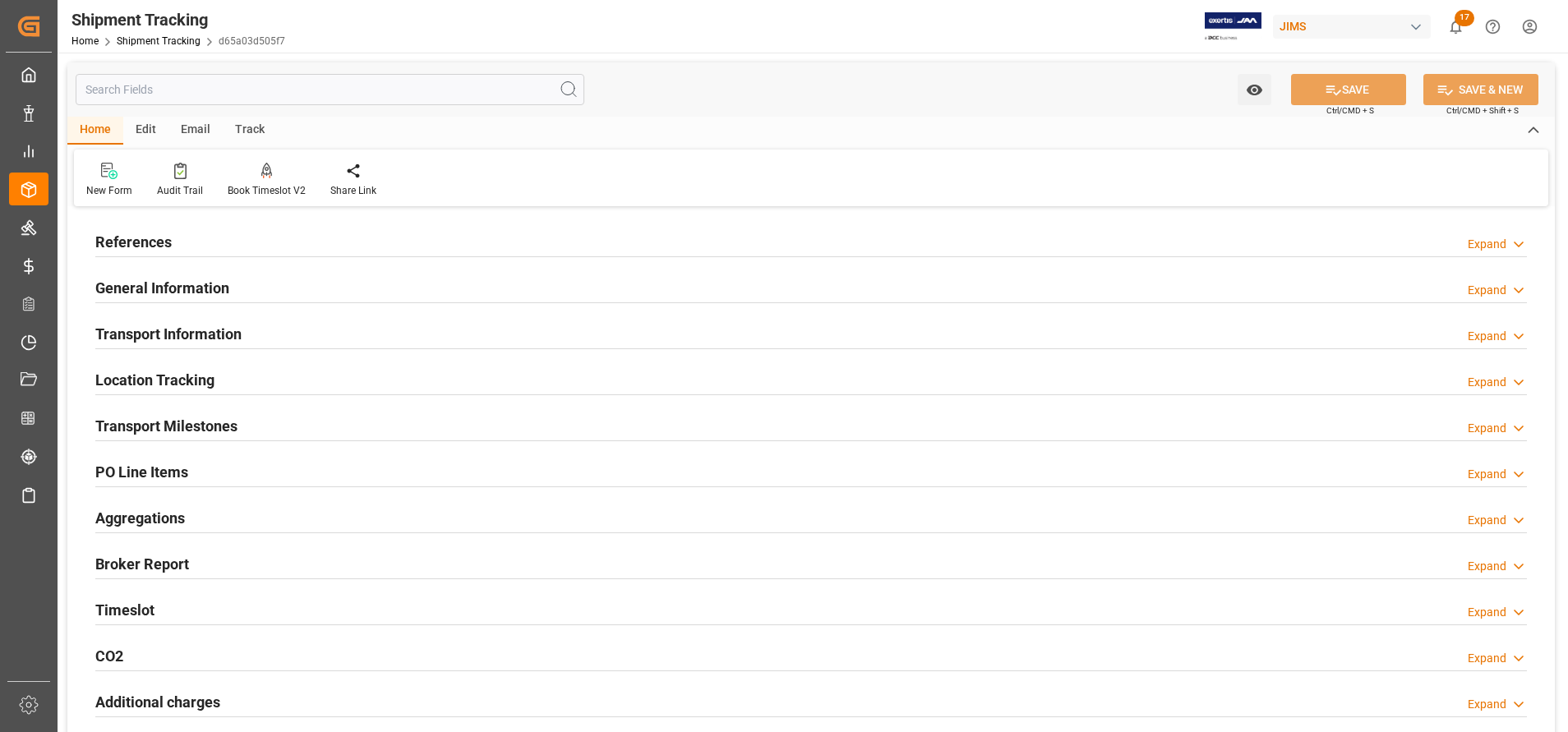 type on "[DATE]" 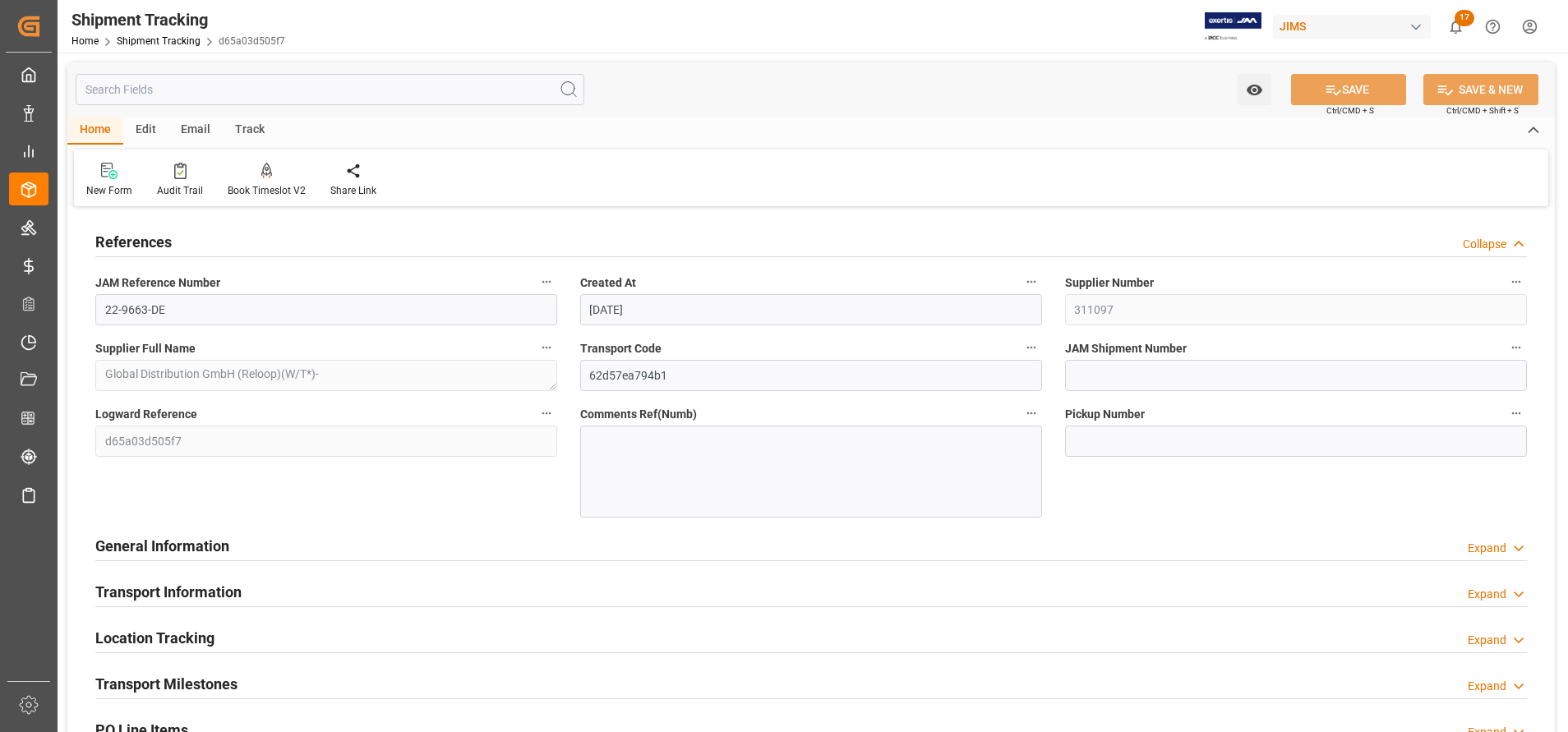click on "General Information" at bounding box center (162, 546) 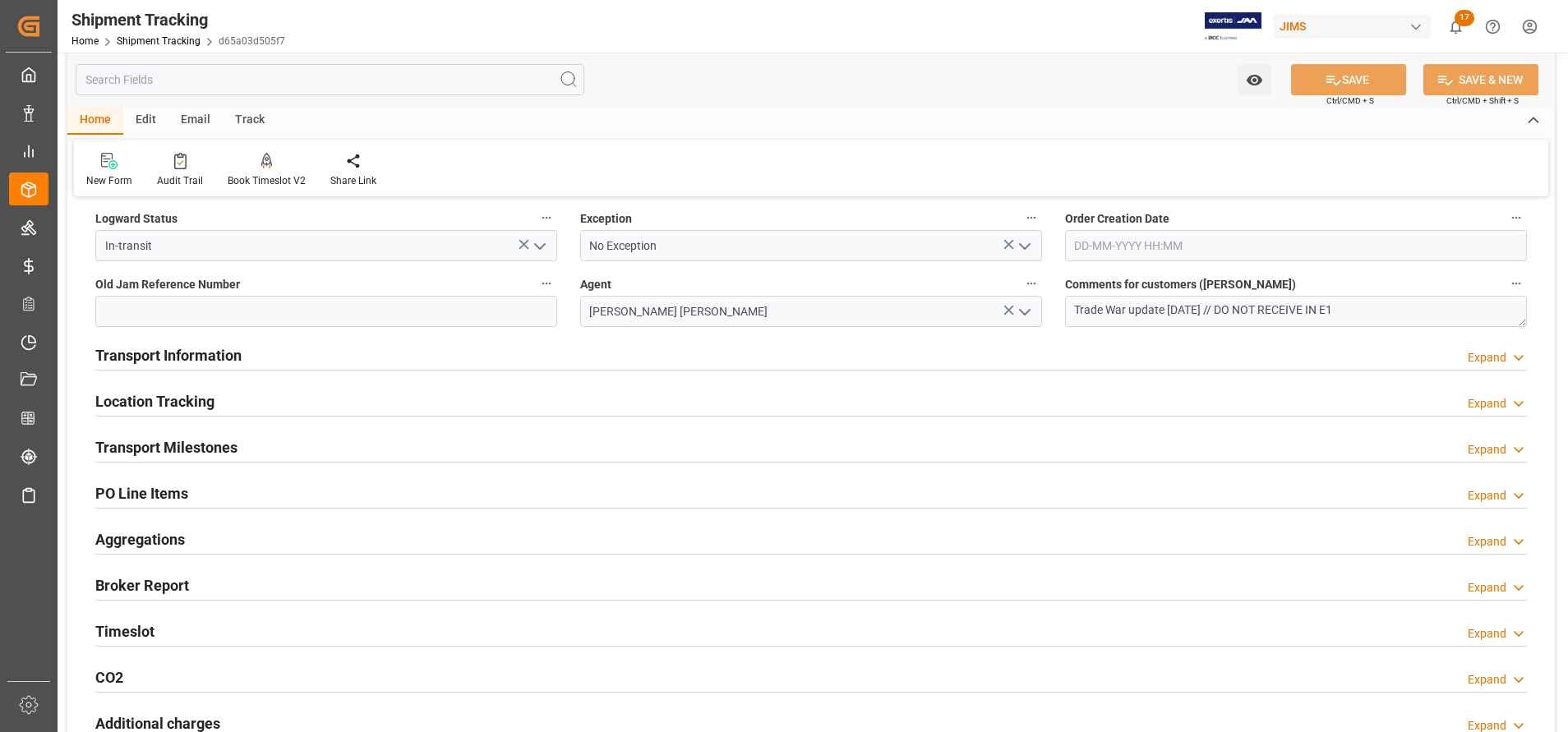 scroll, scrollTop: 370, scrollLeft: 0, axis: vertical 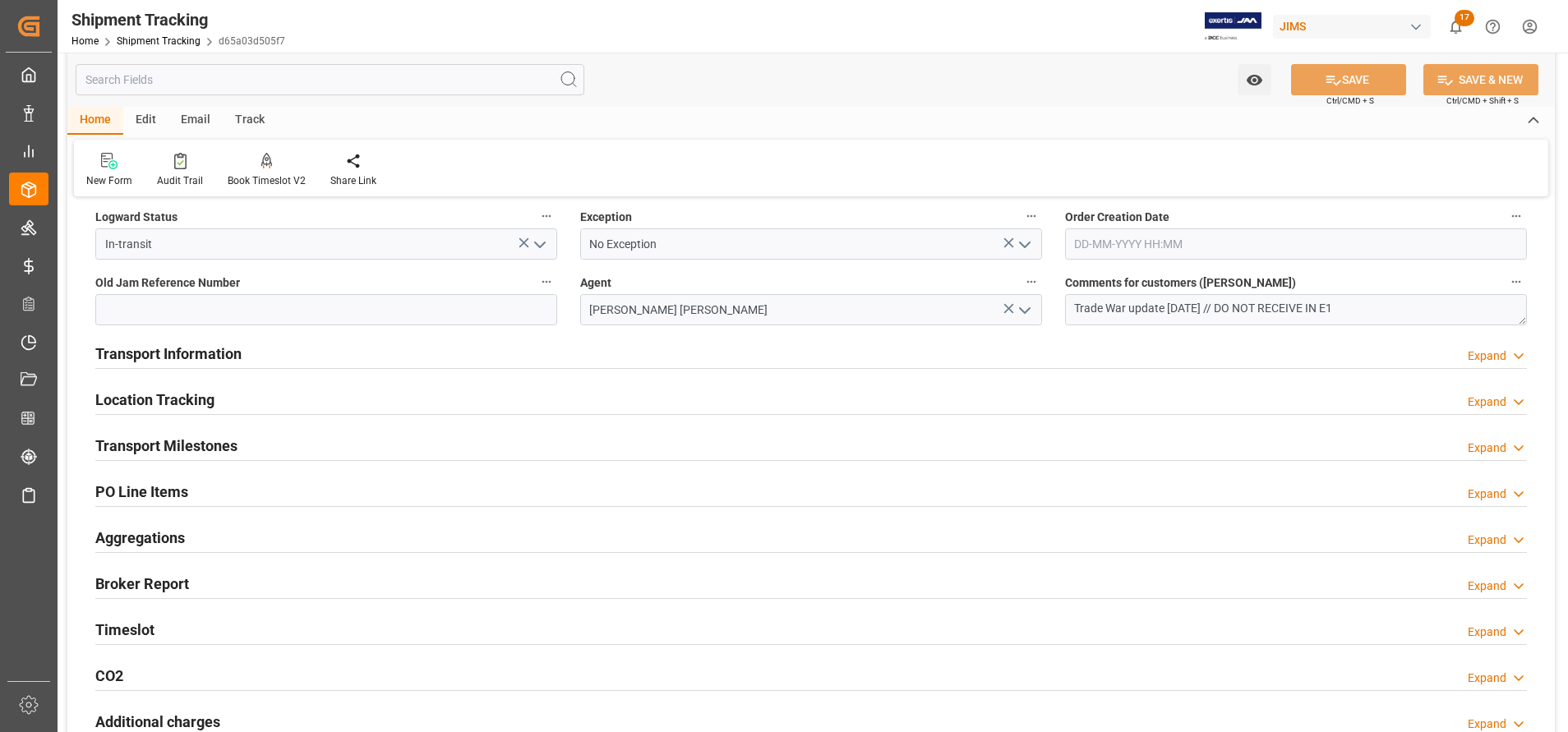 click on "Transport Information" at bounding box center (168, 353) 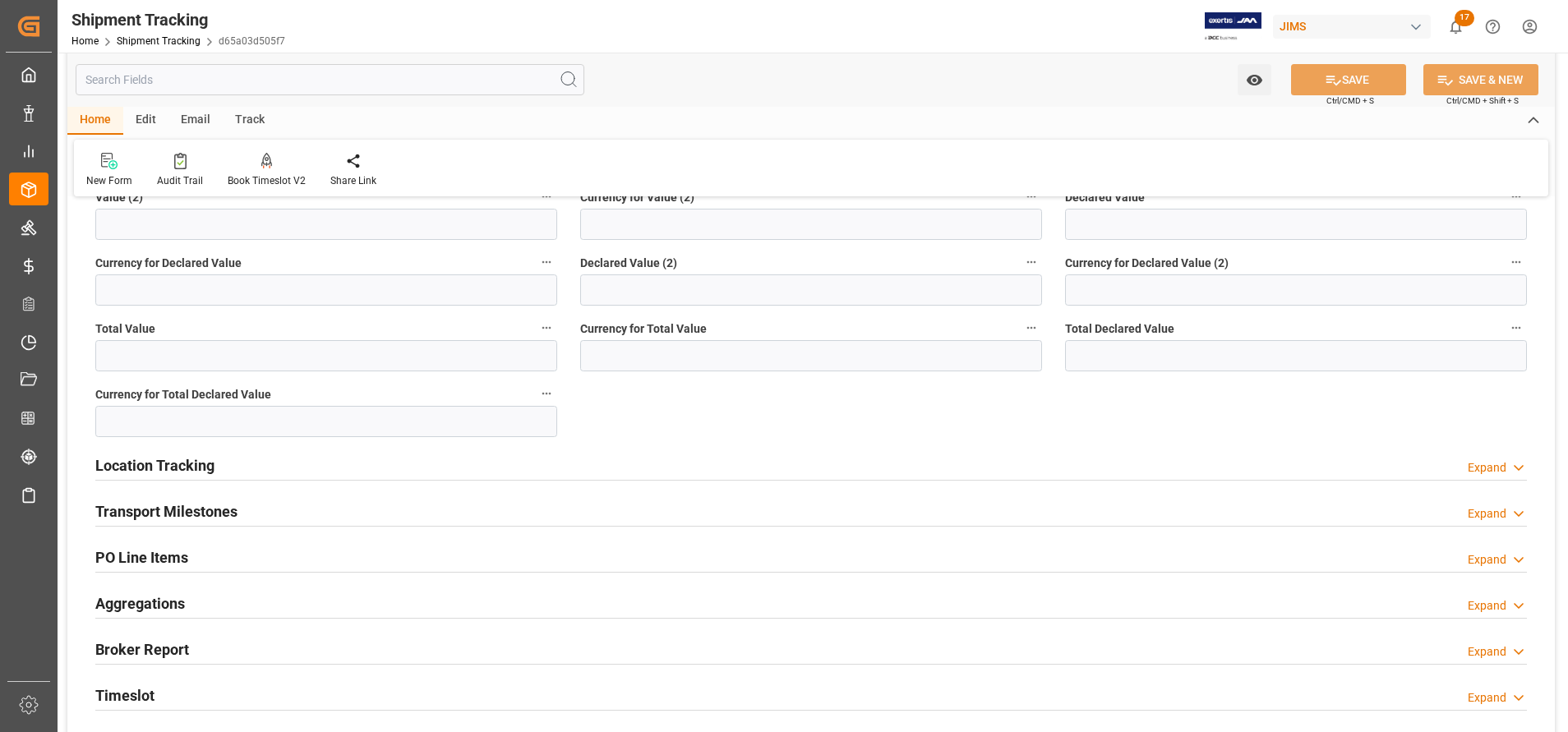 scroll, scrollTop: 986, scrollLeft: 0, axis: vertical 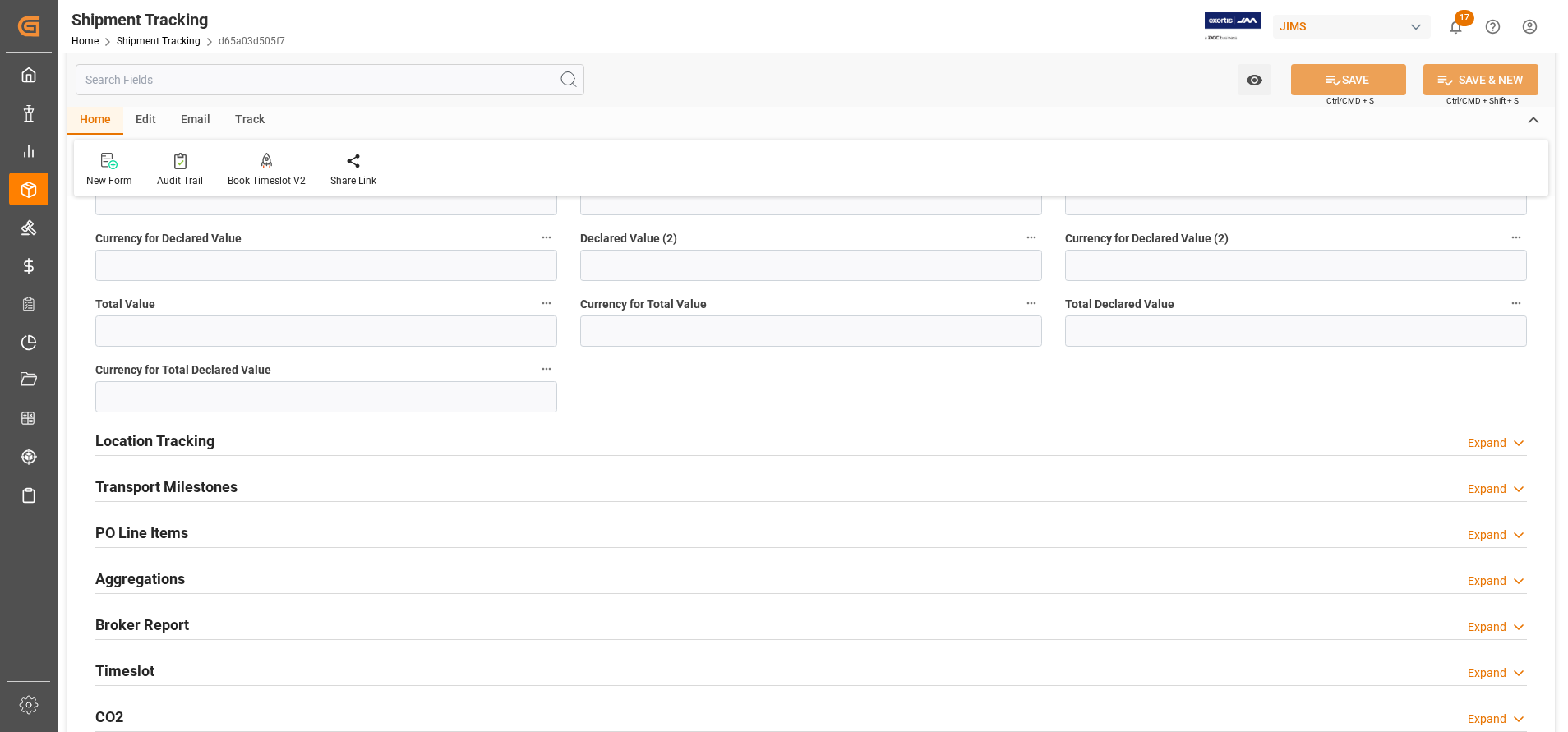 click on "Location Tracking" at bounding box center (154, 440) 